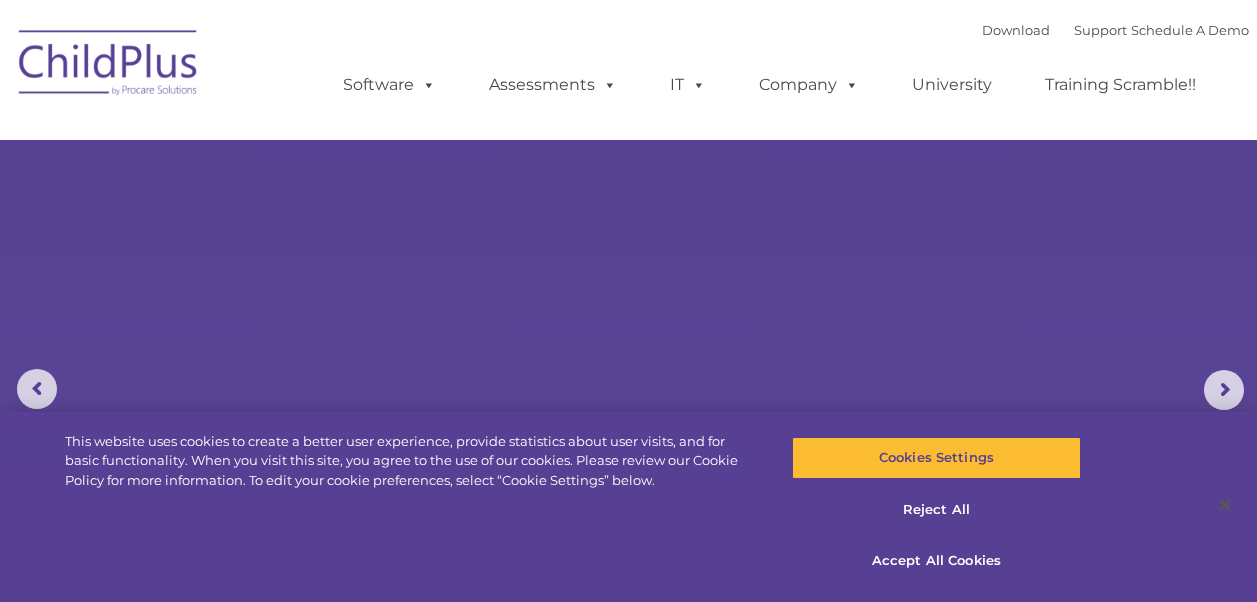 scroll, scrollTop: 0, scrollLeft: 0, axis: both 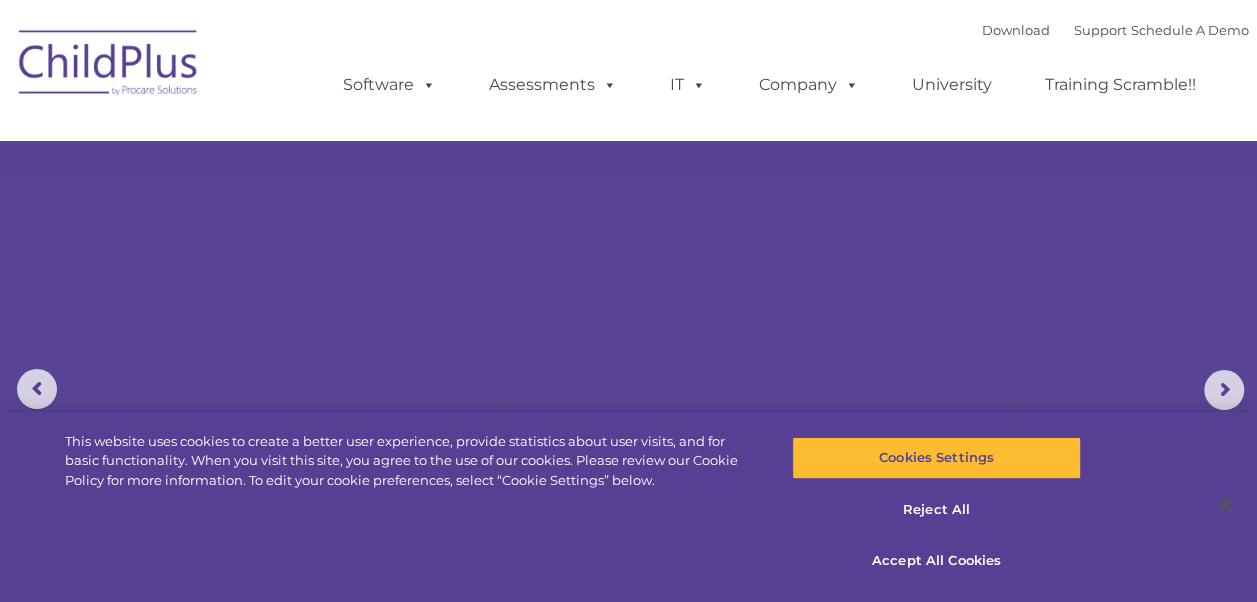 select on "MEDIUM" 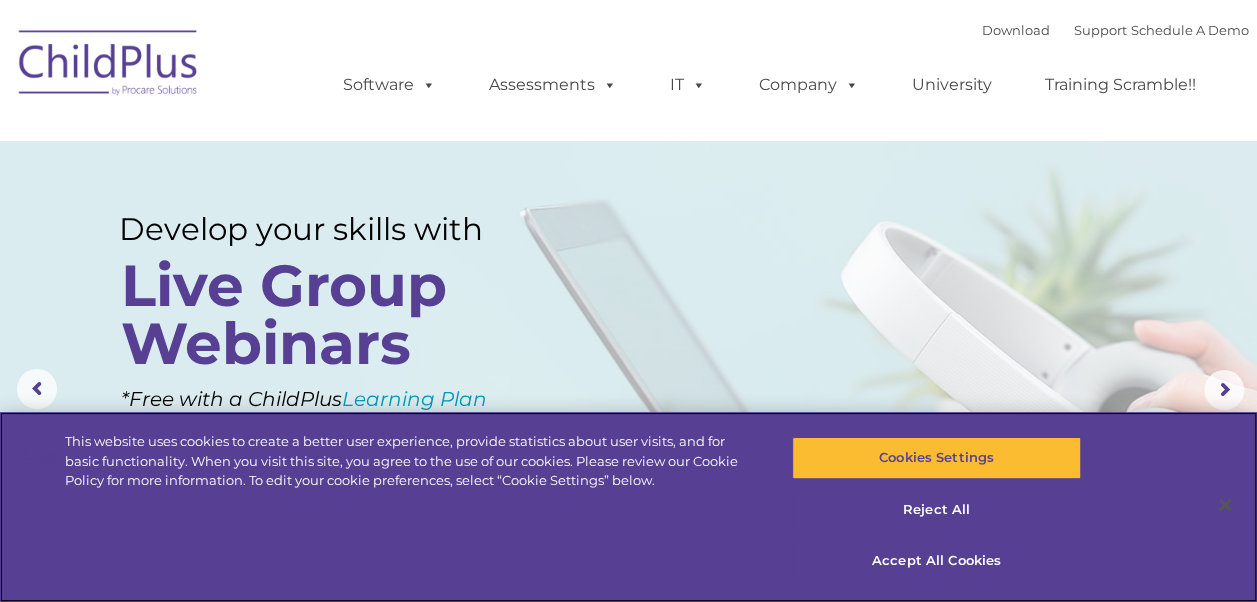 scroll, scrollTop: 66, scrollLeft: 0, axis: vertical 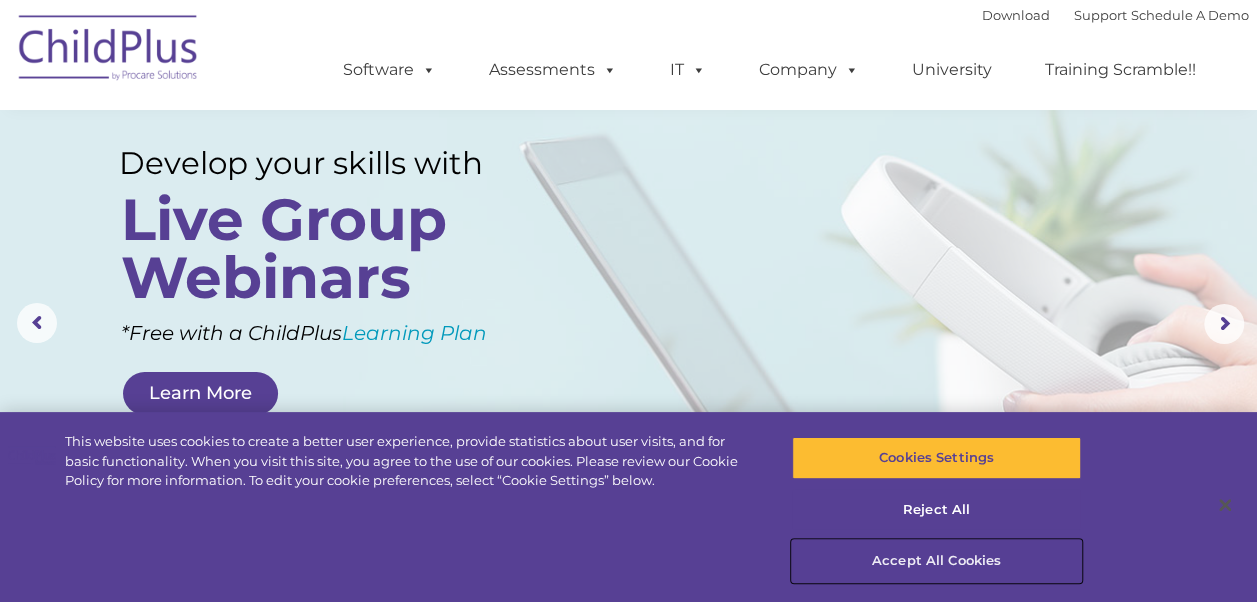 click on "Accept All Cookies" at bounding box center [936, 561] 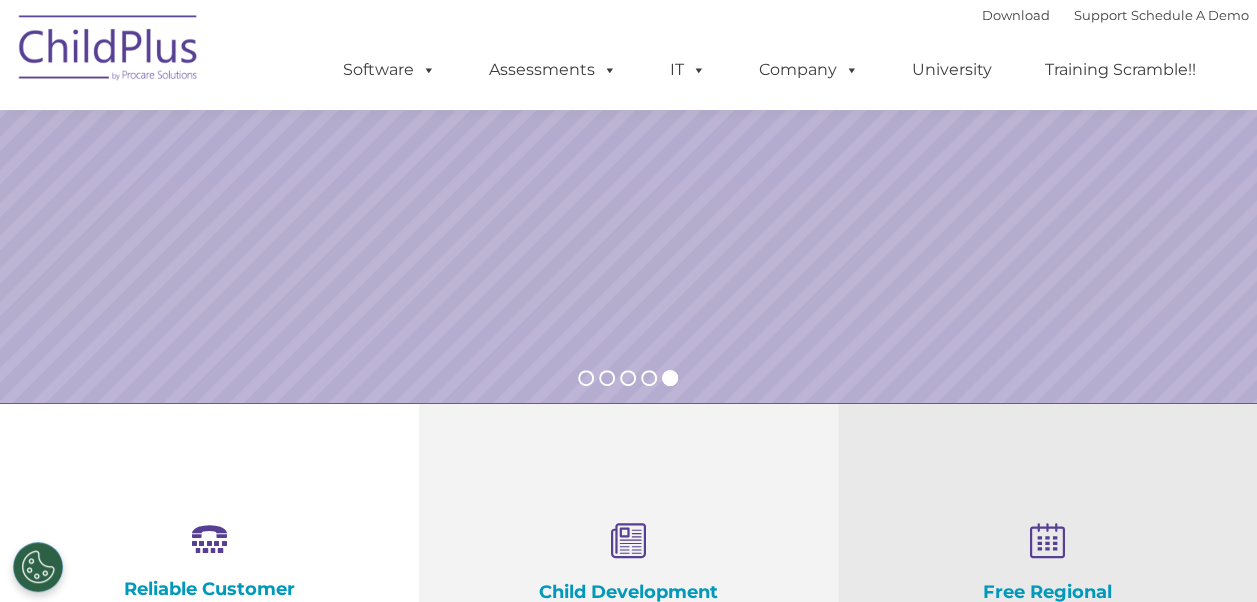 scroll, scrollTop: 378, scrollLeft: 0, axis: vertical 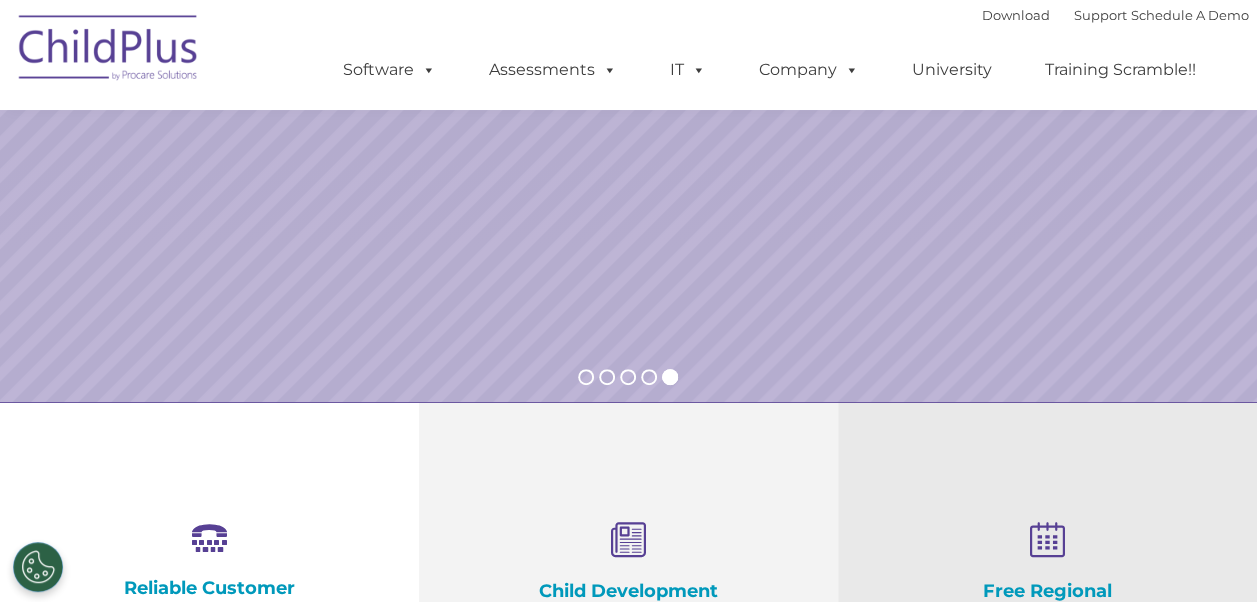 click on "Simplify the day-to-day challenges of Head Start operations with outstanding software, service, and support.
The ORIGINAL Head Start software.
Learn More" 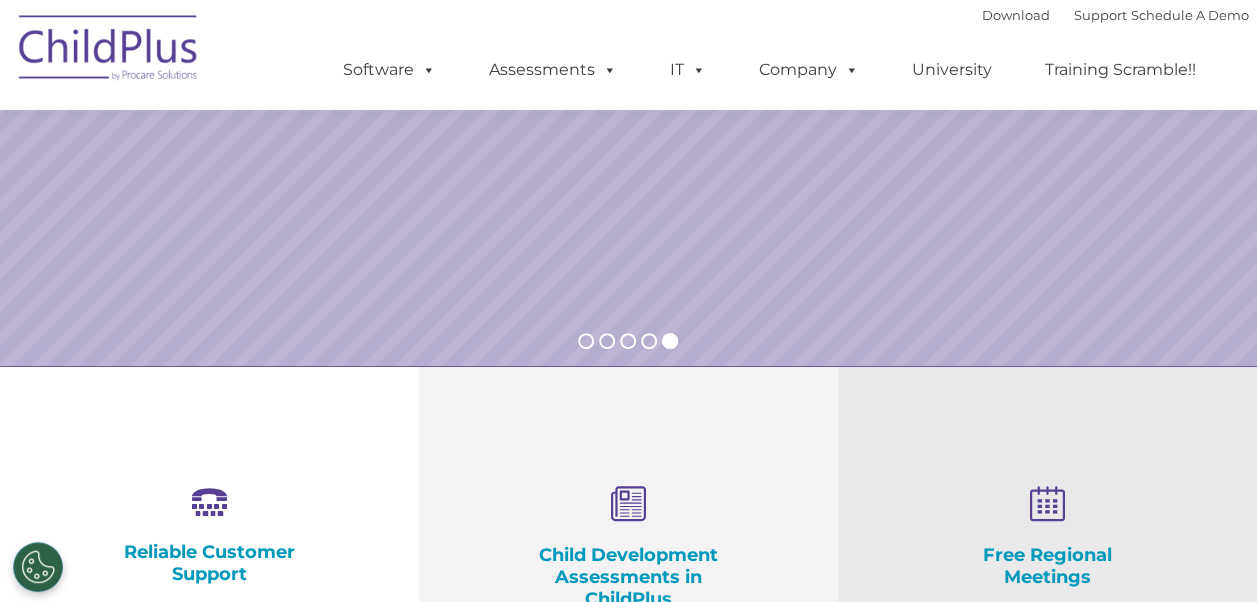 scroll, scrollTop: 409, scrollLeft: 0, axis: vertical 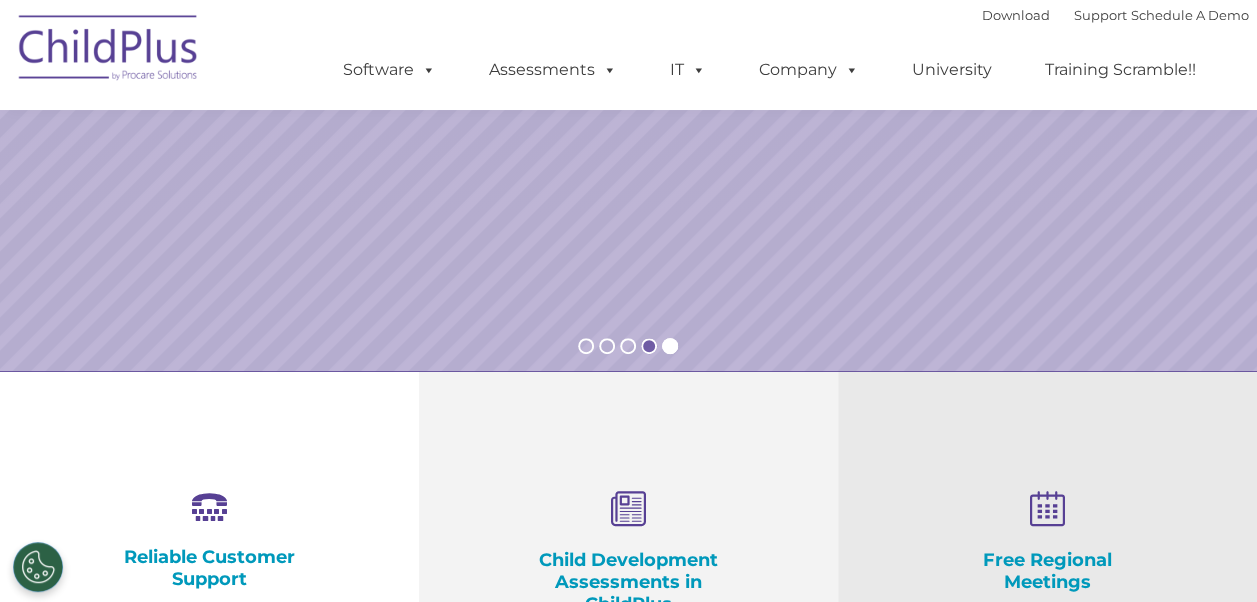 click 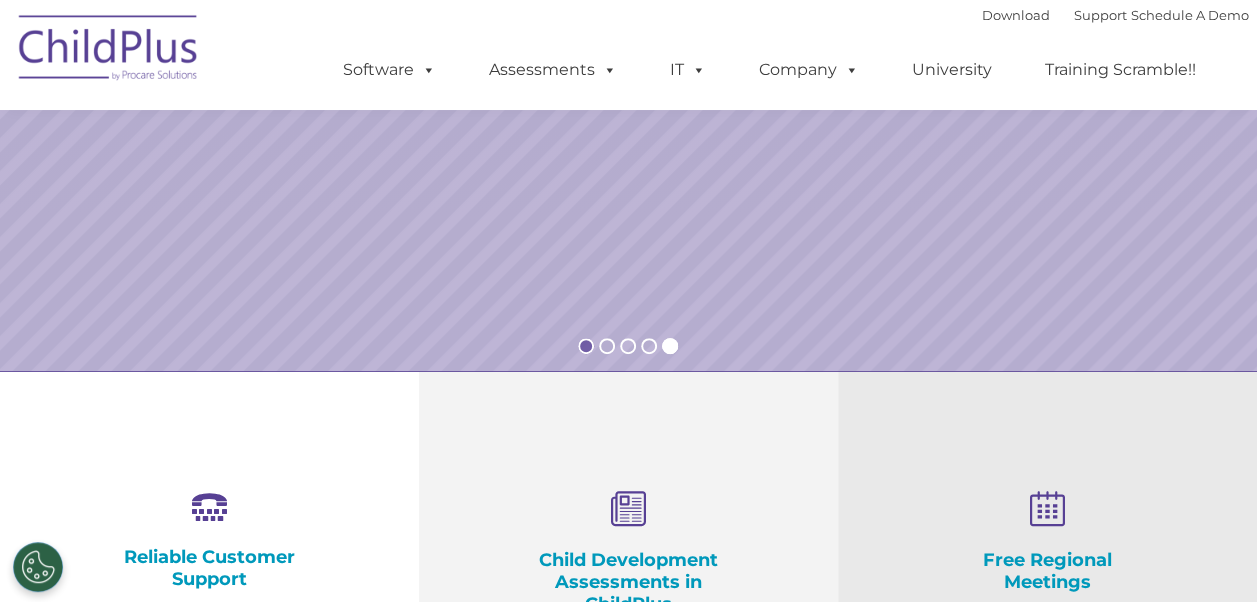 click 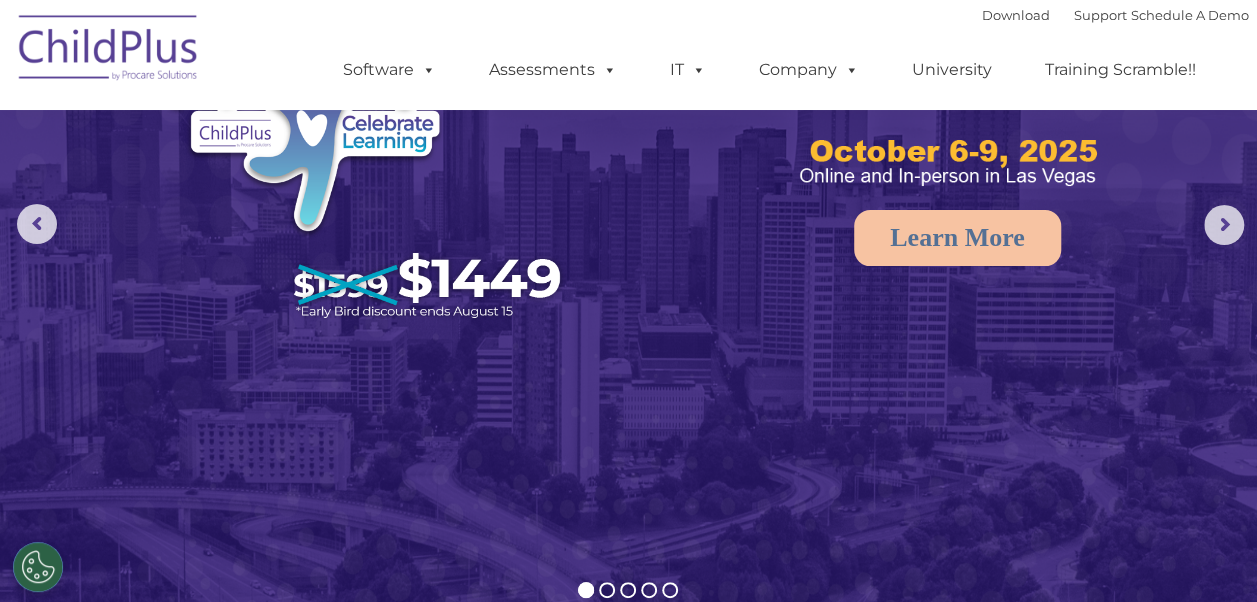 scroll, scrollTop: 301, scrollLeft: 0, axis: vertical 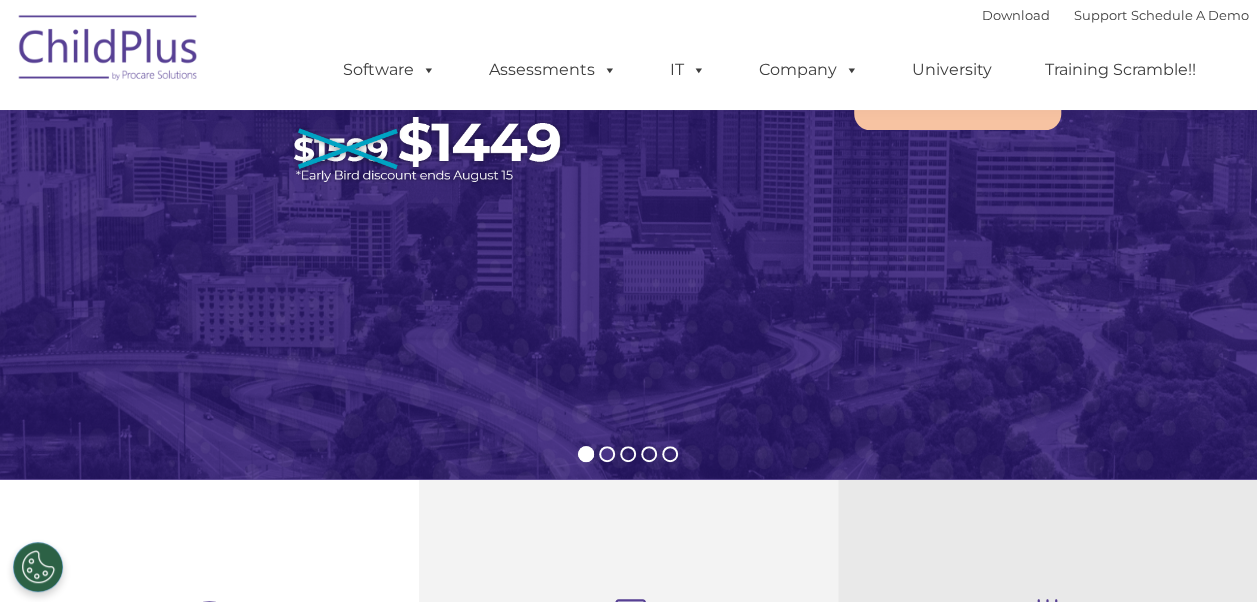 click 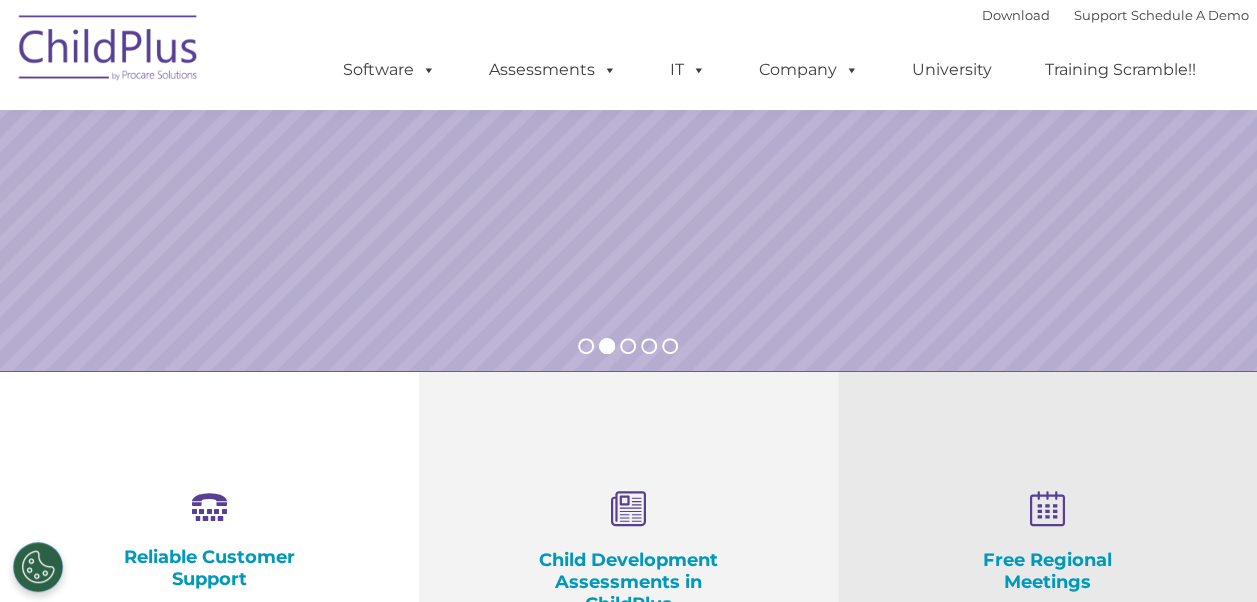 scroll, scrollTop: 408, scrollLeft: 0, axis: vertical 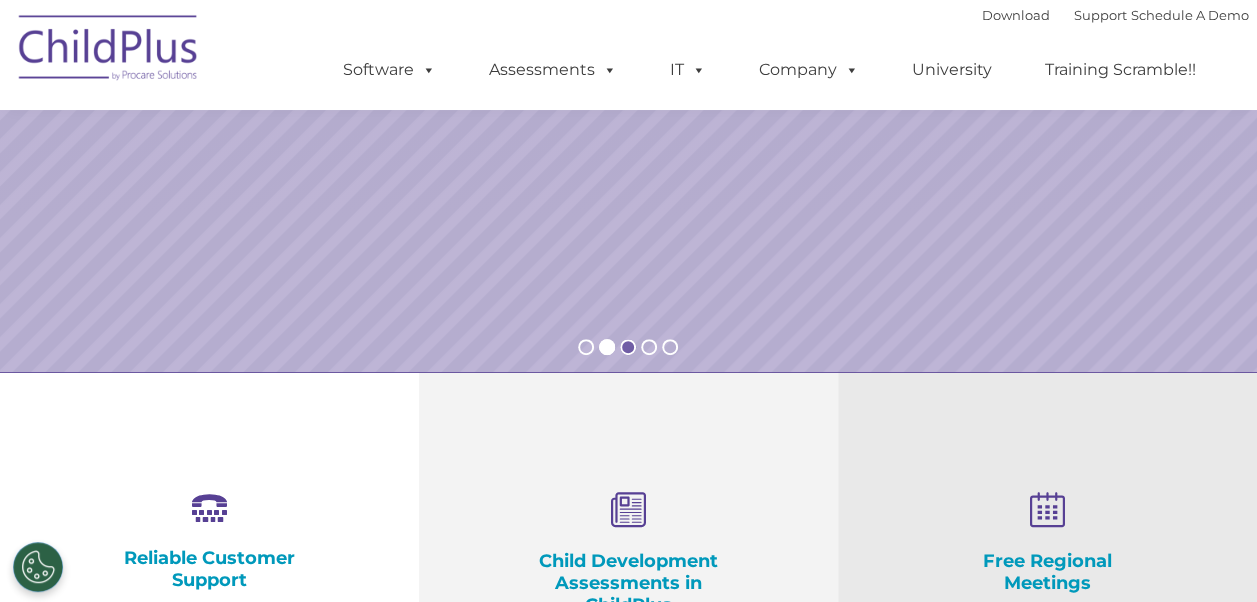 click 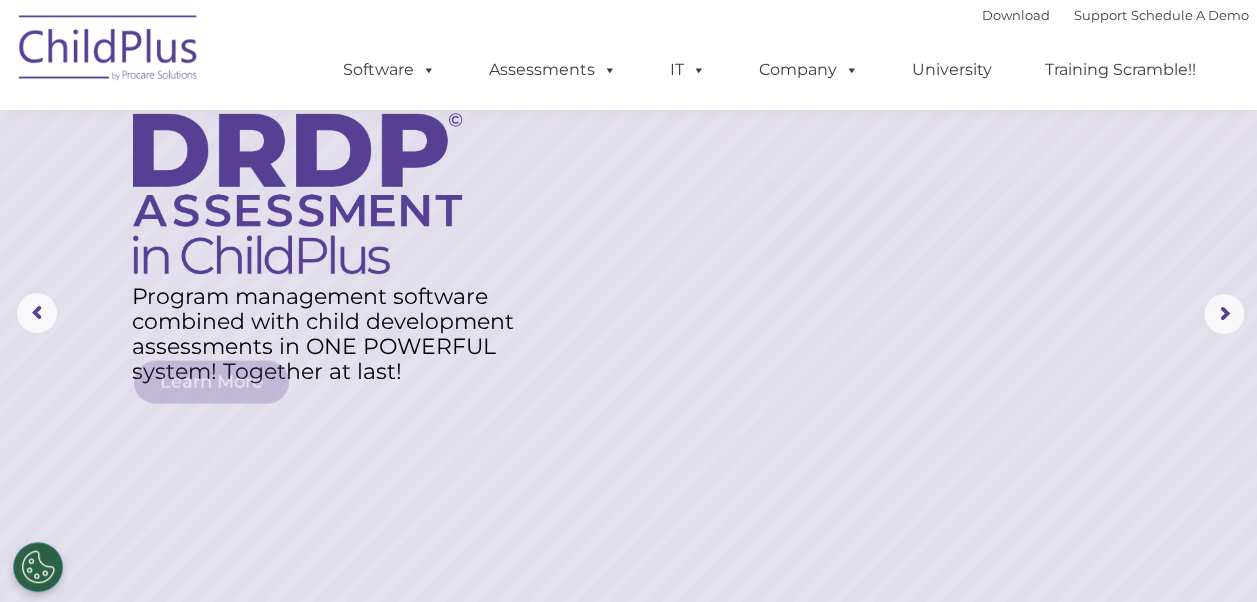 scroll, scrollTop: 80, scrollLeft: 0, axis: vertical 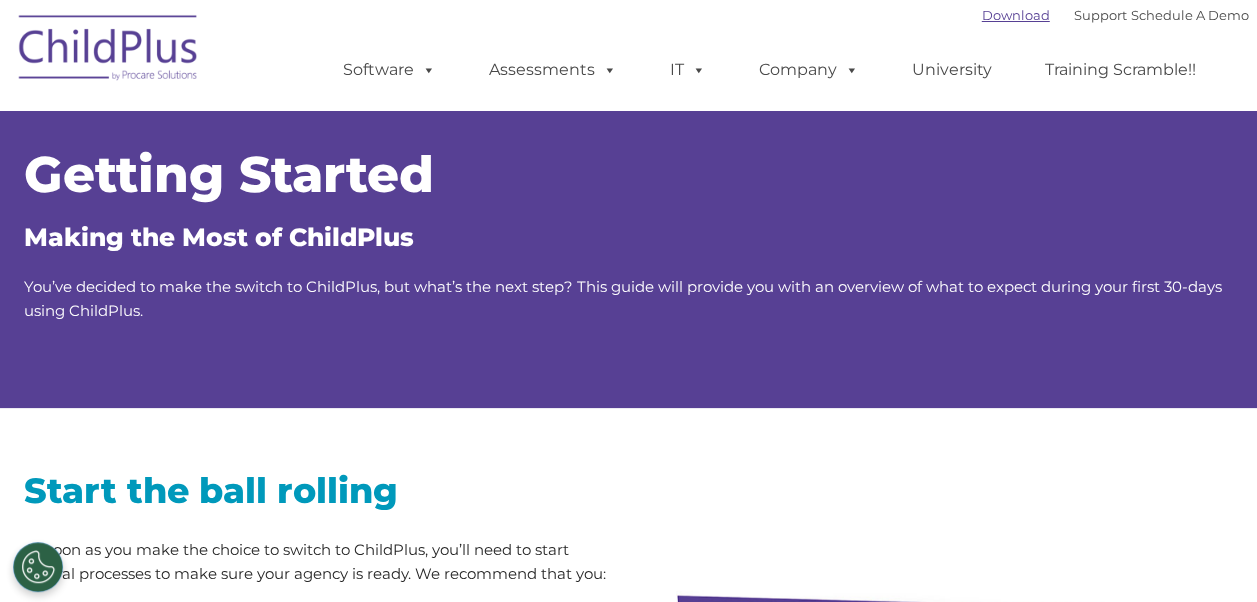 click on "Download" at bounding box center (1016, 15) 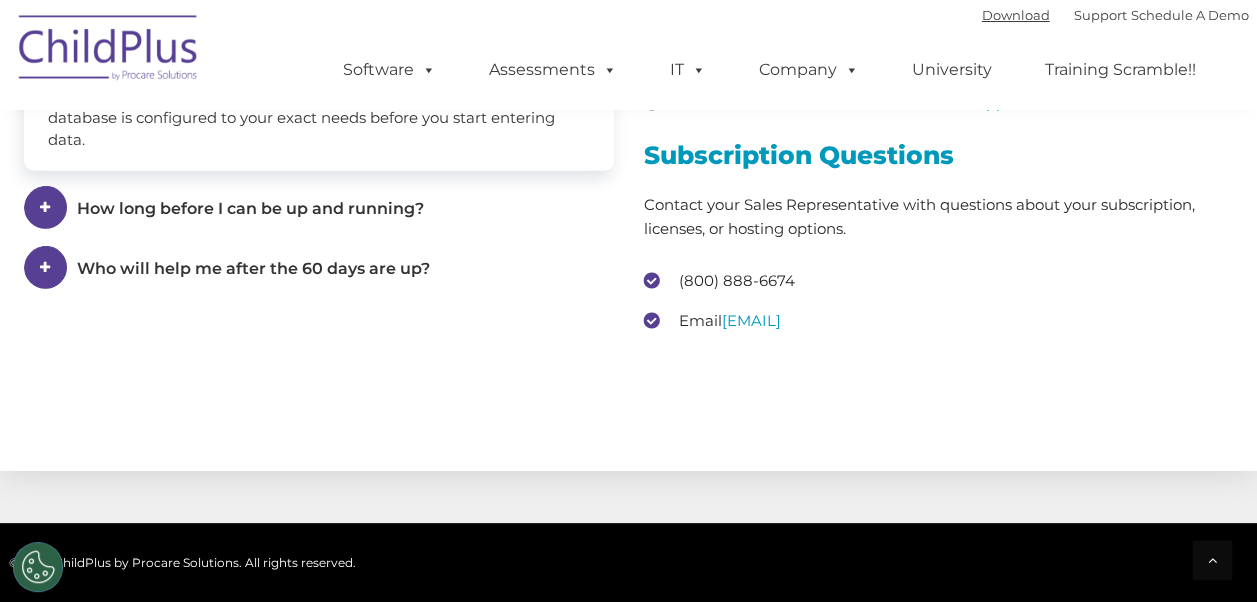 scroll, scrollTop: 3282, scrollLeft: 0, axis: vertical 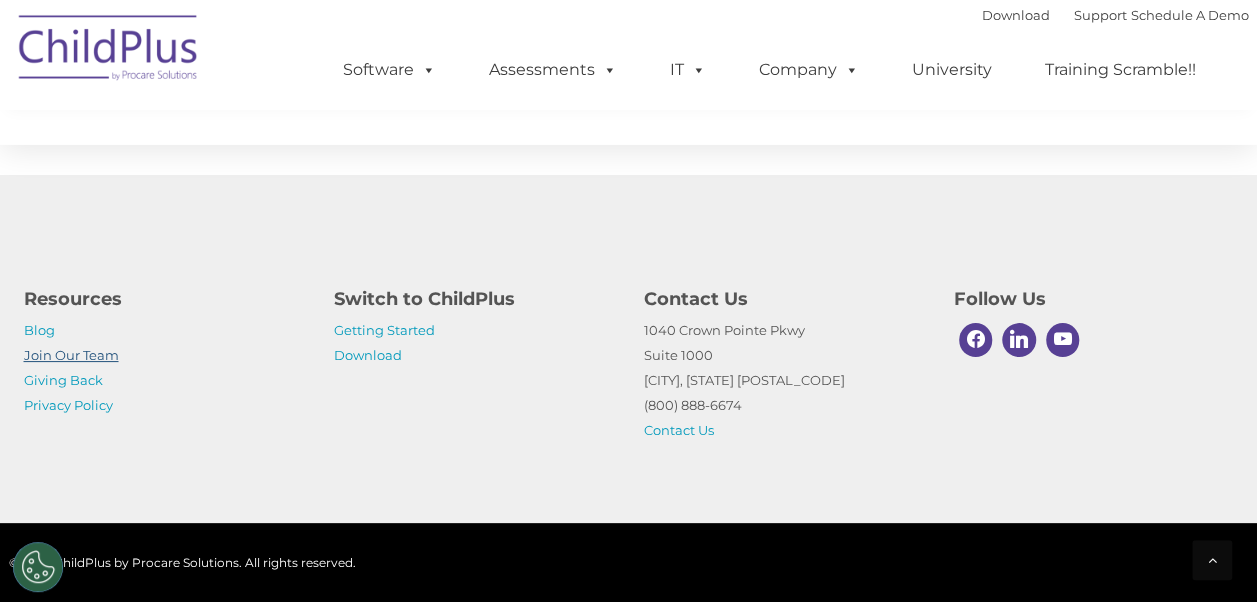 click on "Join Our Team" at bounding box center (71, 355) 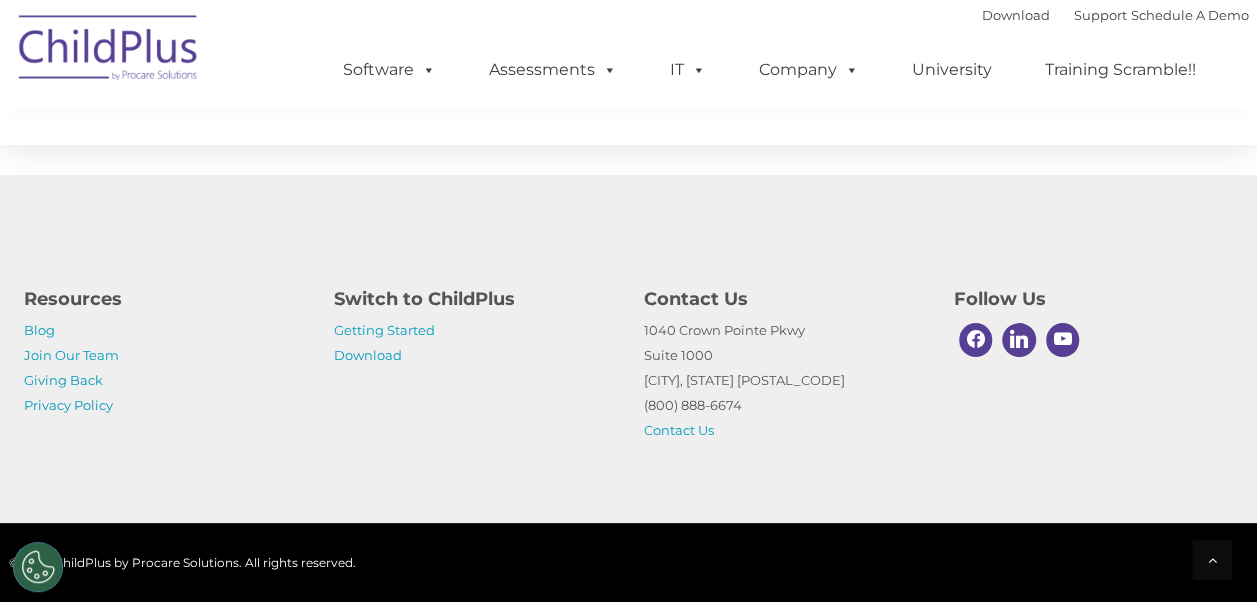 click on "Resources
Blog
Join Our Team
Giving Back
Privacy Policy
Switch to ChildPlus
Getting Started
Download
Contact Us
[NUMBER] [STREET]
Suite [NUMBER]
[CITY], [STATE] [POSTAL_CODE]
[PHONE]
Contact Us
Follow Us" at bounding box center [629, 359] 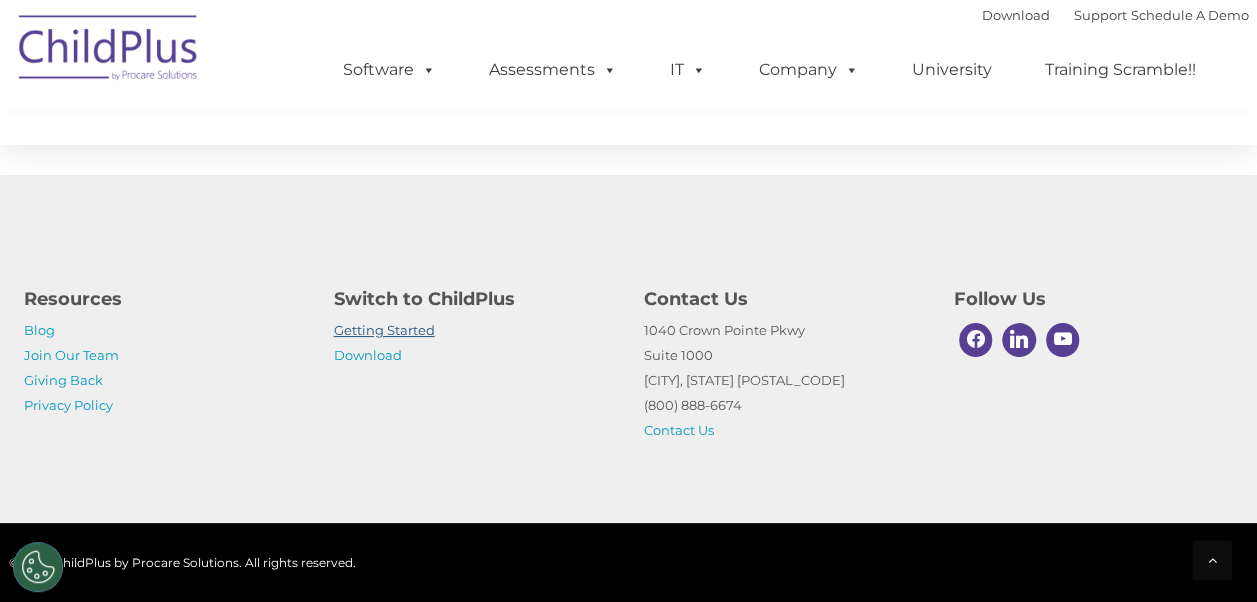 click on "Getting Started" at bounding box center [384, 330] 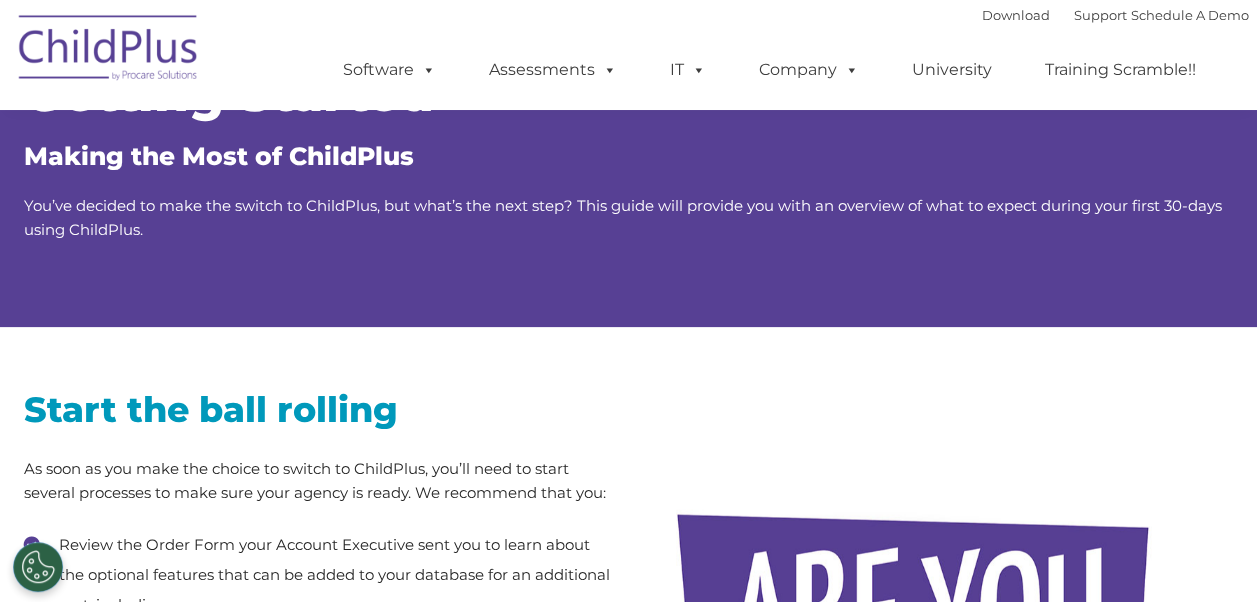 scroll, scrollTop: 0, scrollLeft: 0, axis: both 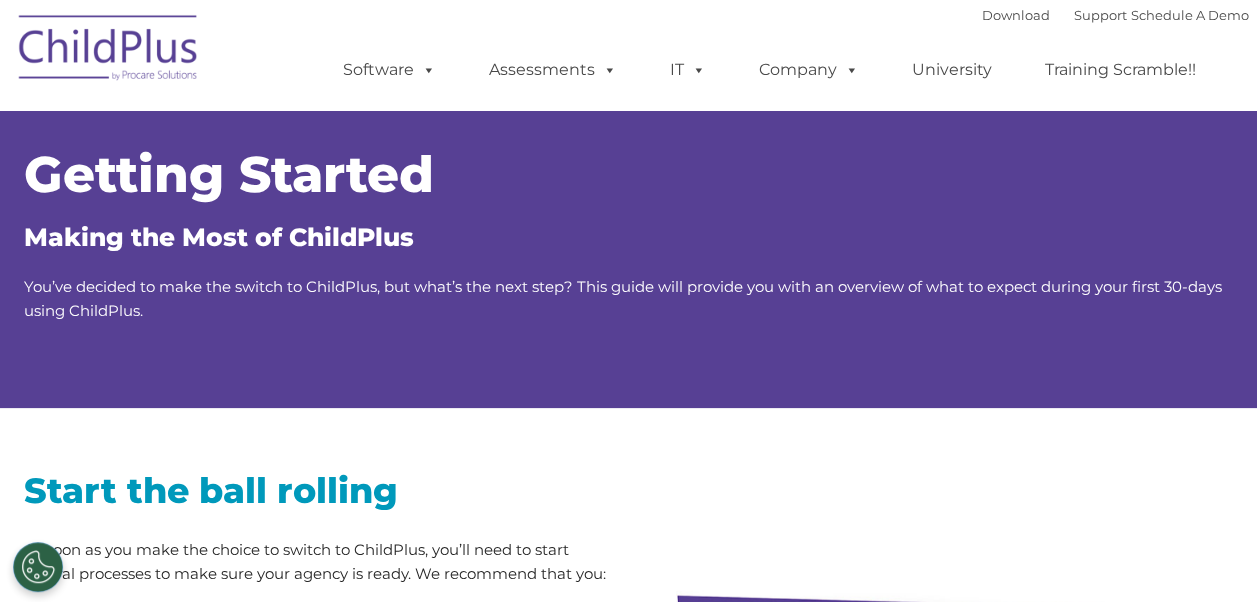 click on "You’ve decided to make the switch to ChildPlus, but what’s the next step? This guide will provide you with an overview of what to expect during your first 30-days using ChildPlus." at bounding box center (623, 298) 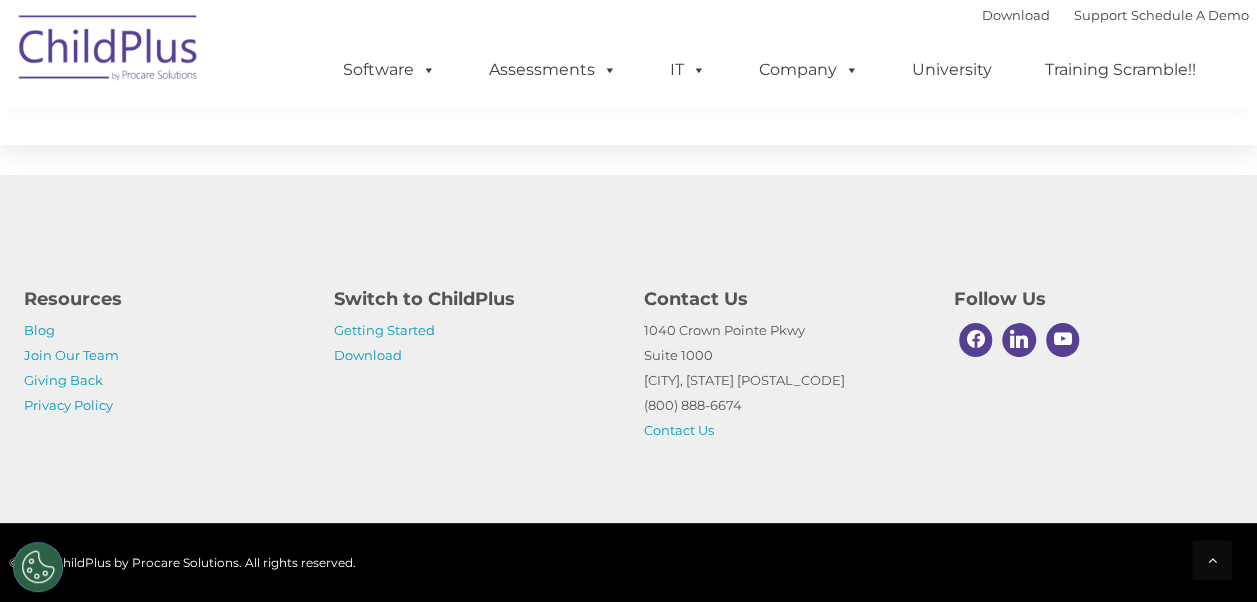 scroll, scrollTop: 3282, scrollLeft: 0, axis: vertical 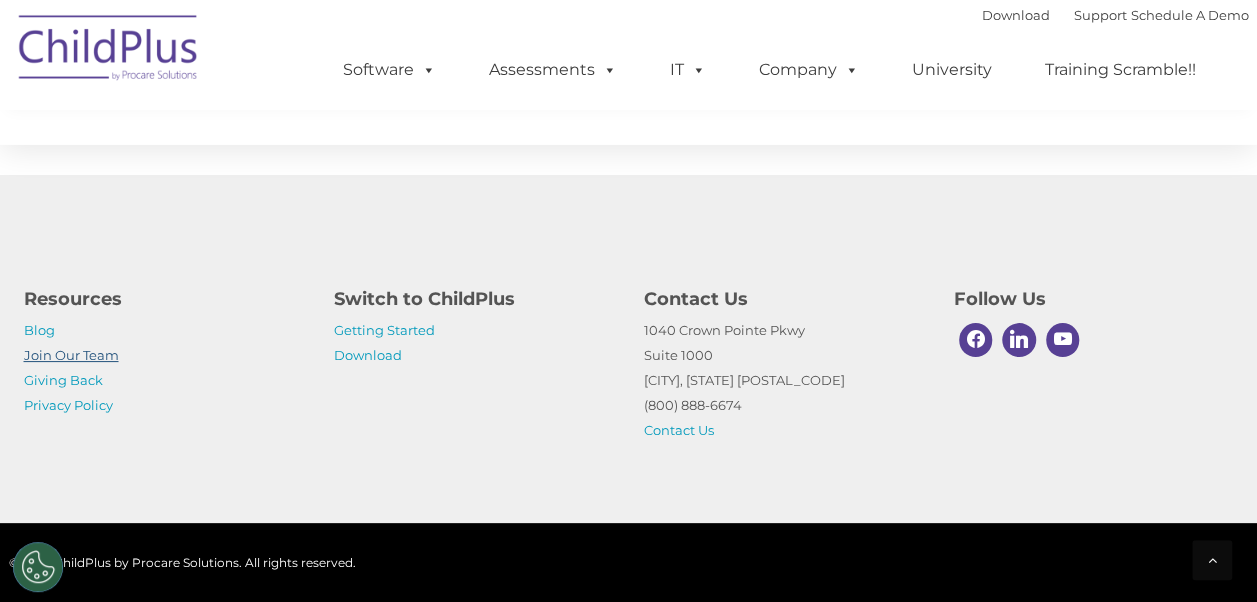 click on "Join Our Team" at bounding box center [71, 355] 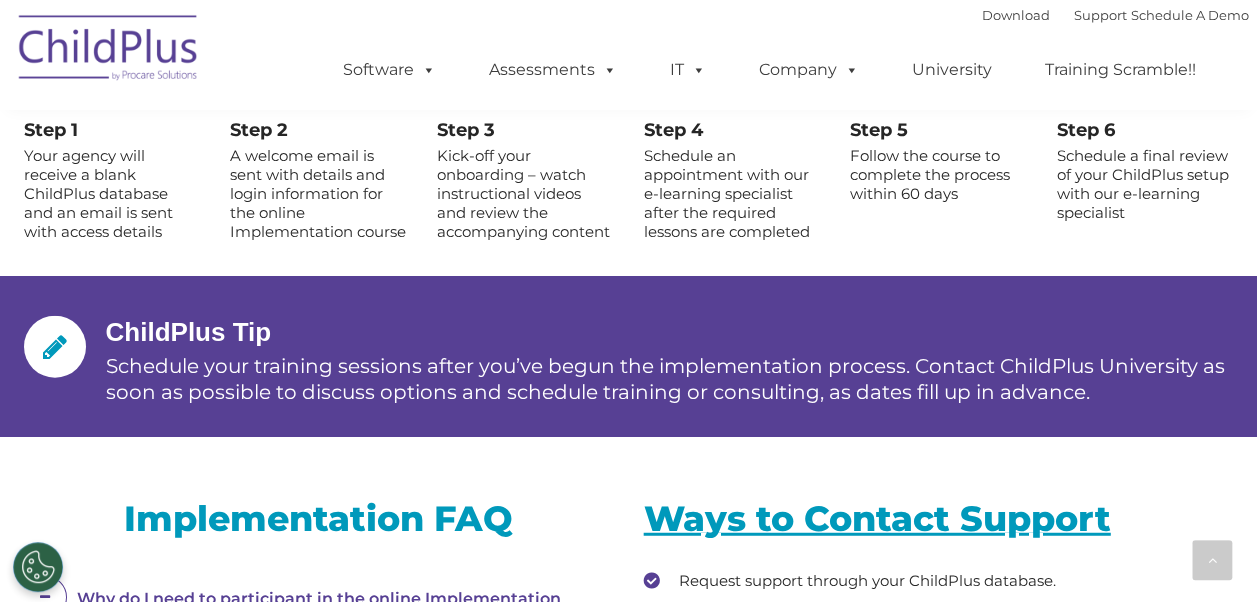 scroll, scrollTop: 2300, scrollLeft: 0, axis: vertical 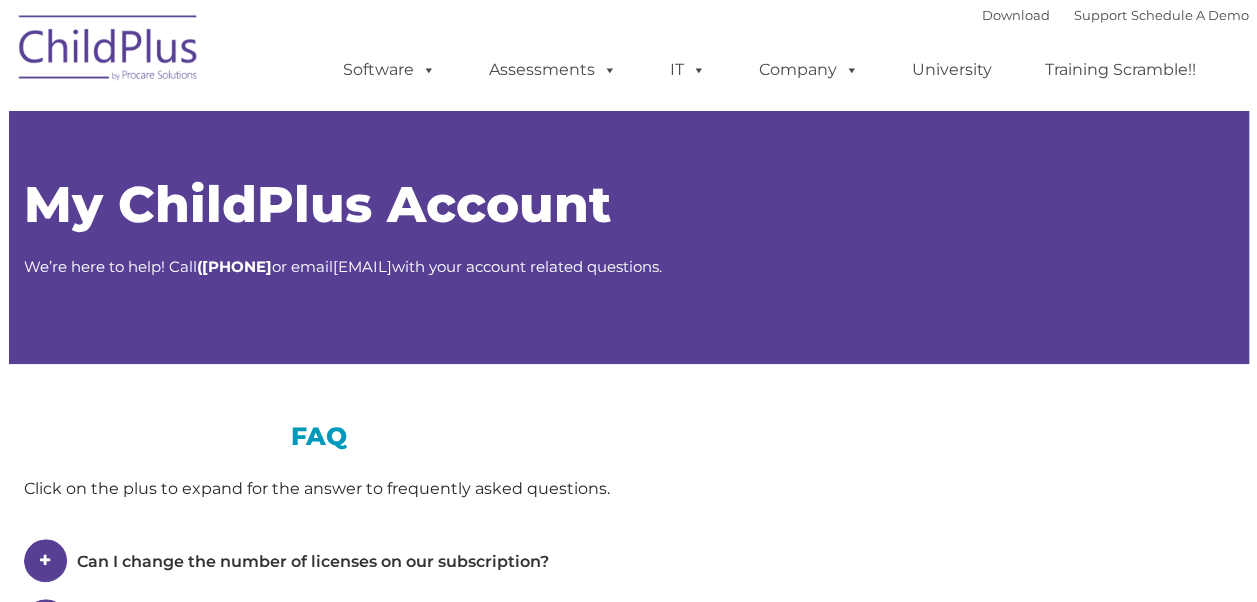 type on "" 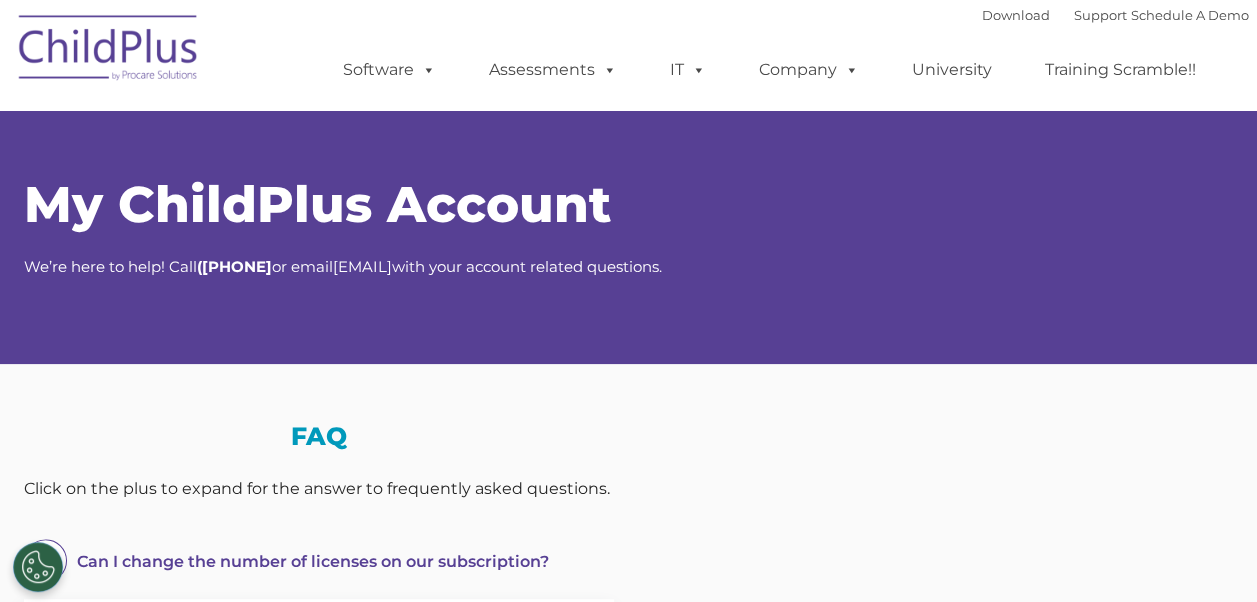 select on "MEDIUM" 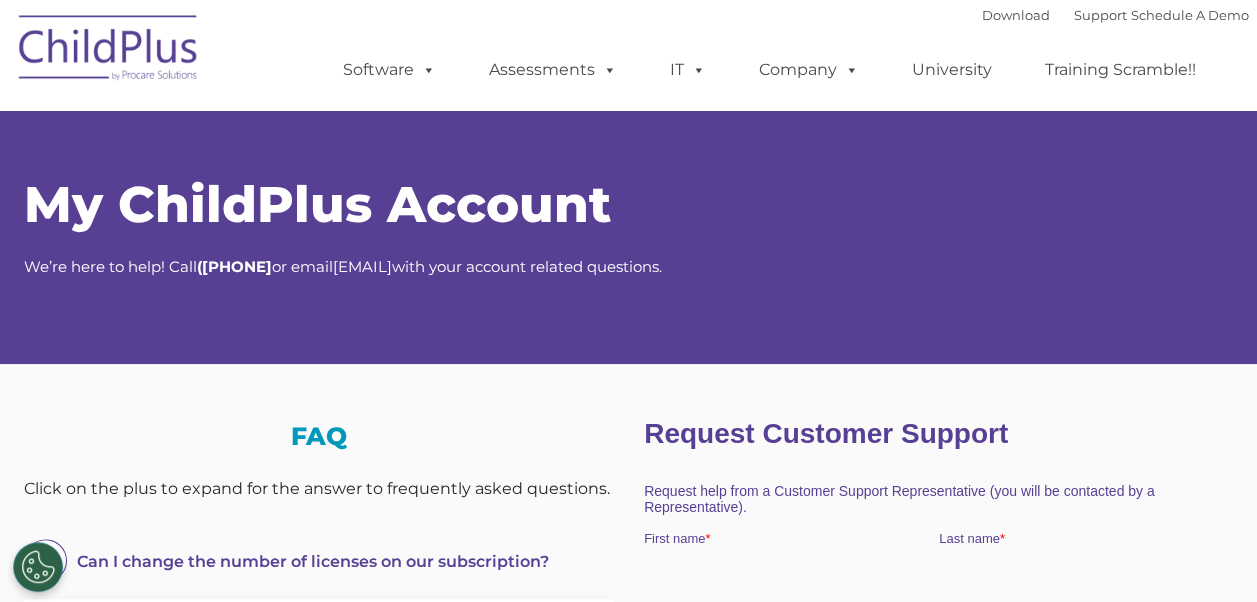 scroll, scrollTop: 0, scrollLeft: 0, axis: both 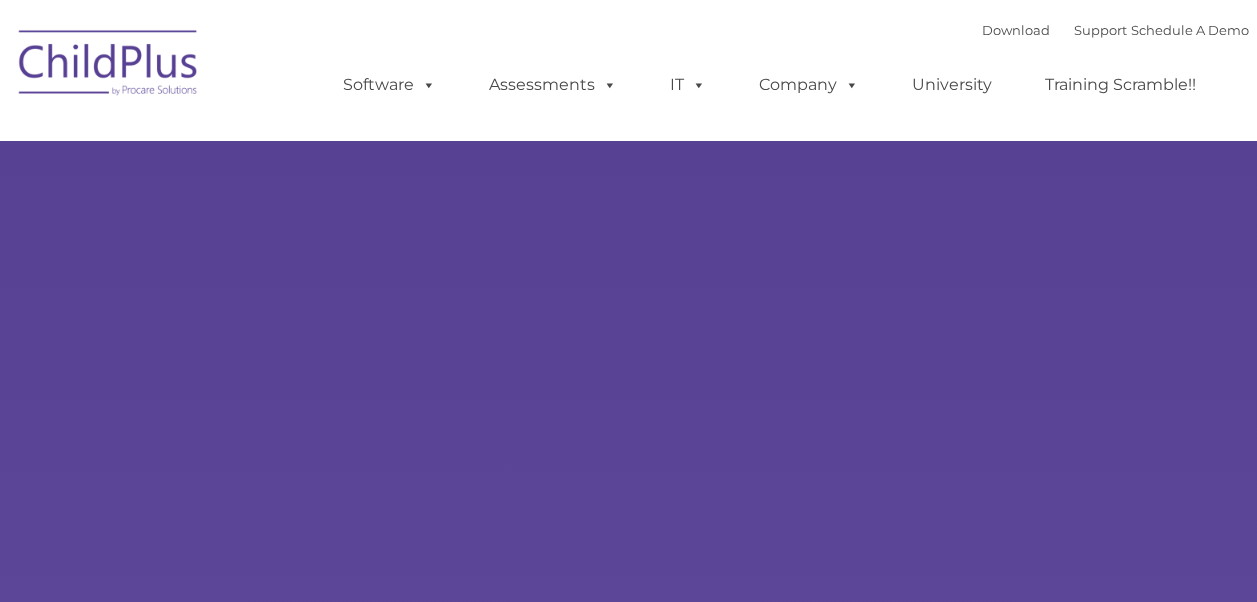 type on "" 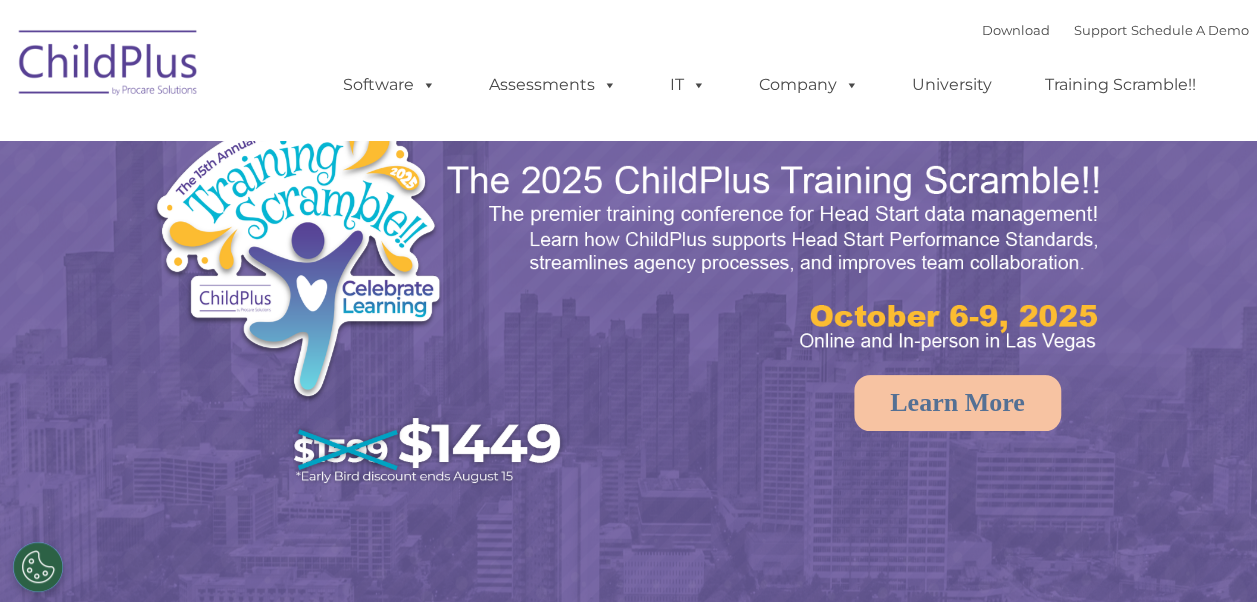 select on "MEDIUM" 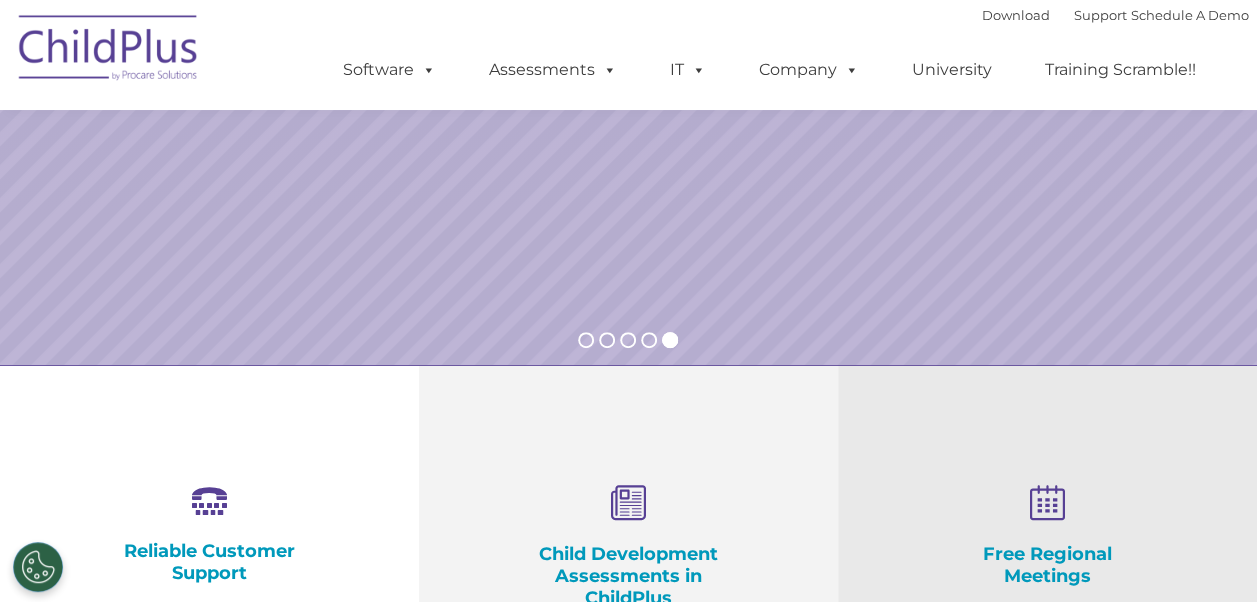 scroll, scrollTop: 412, scrollLeft: 0, axis: vertical 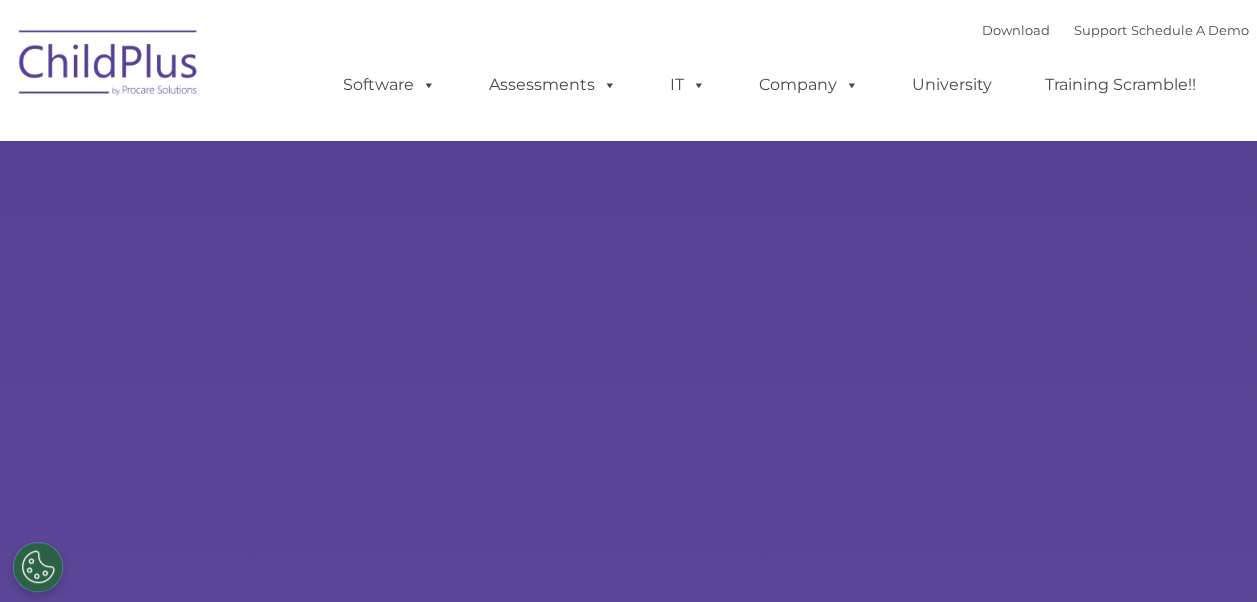 select on "MEDIUM" 